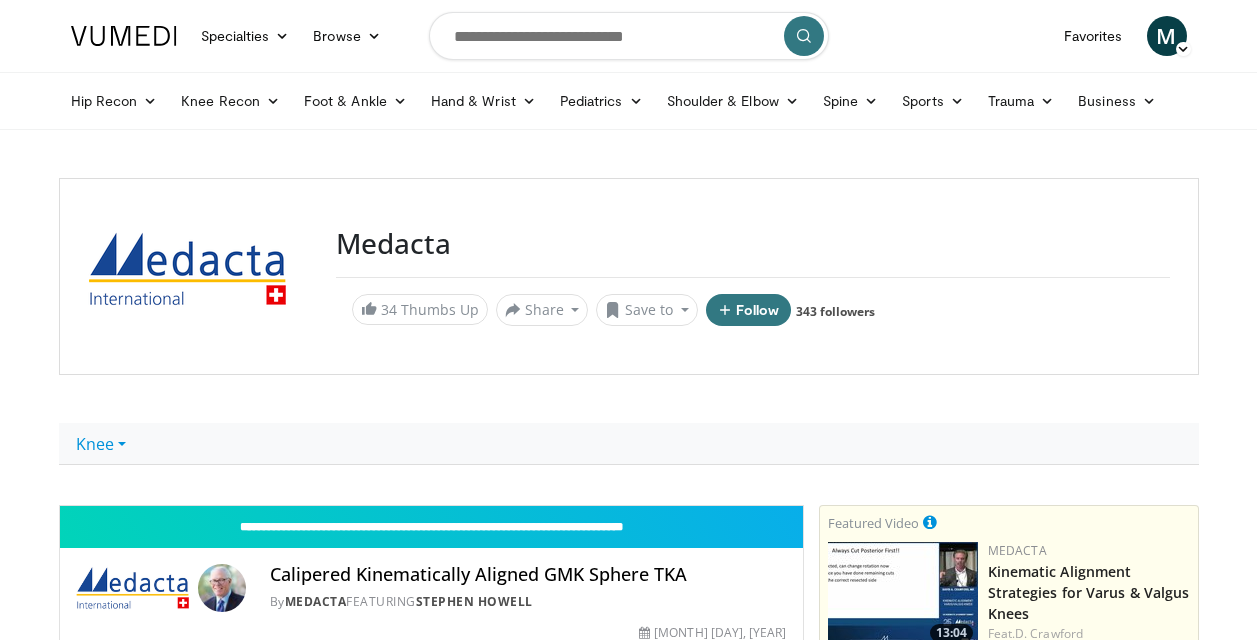 scroll, scrollTop: 0, scrollLeft: 0, axis: both 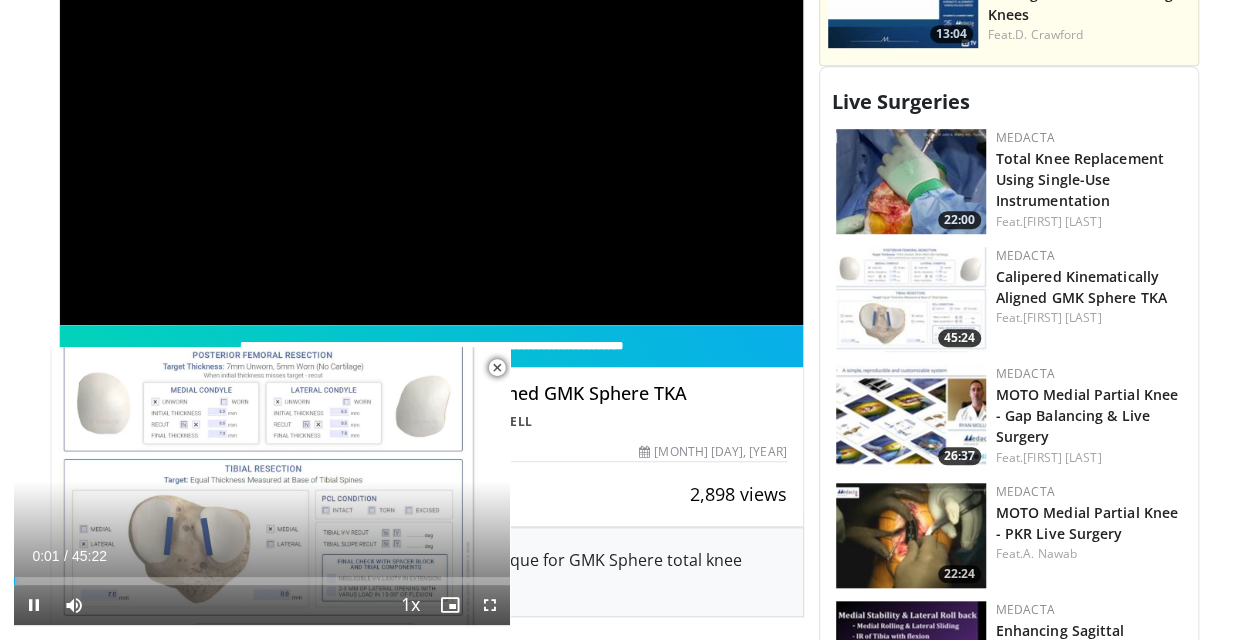 click at bounding box center (497, 368) 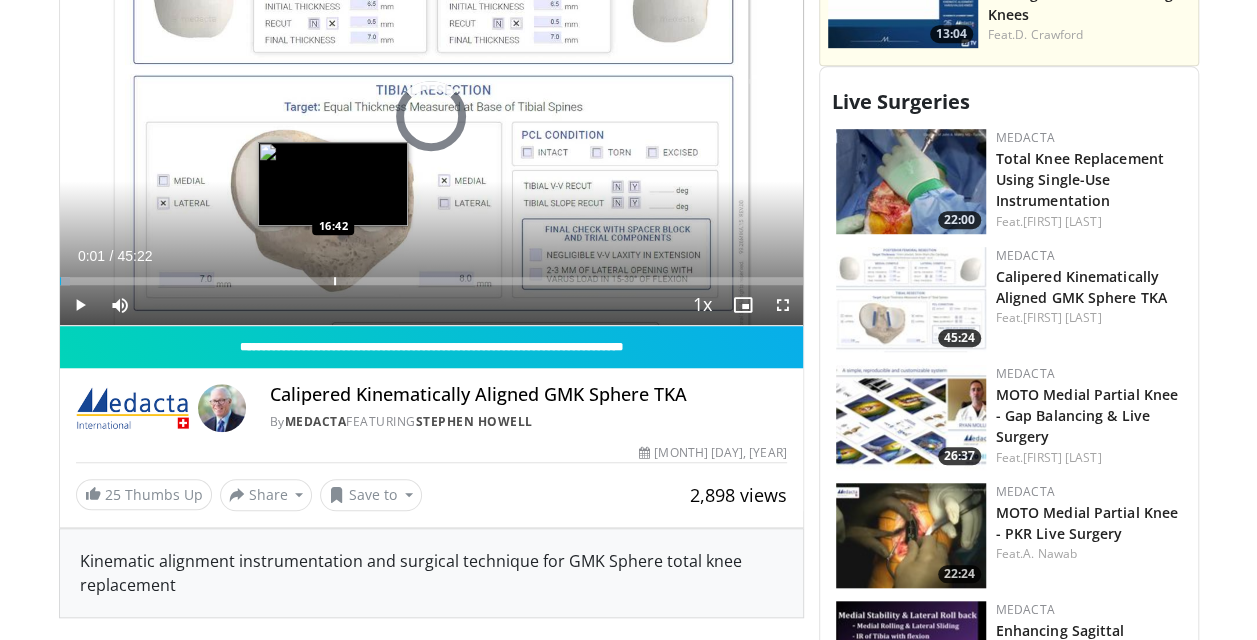 click on "Loaded :  1.45% 00:01 16:42" at bounding box center (431, 275) 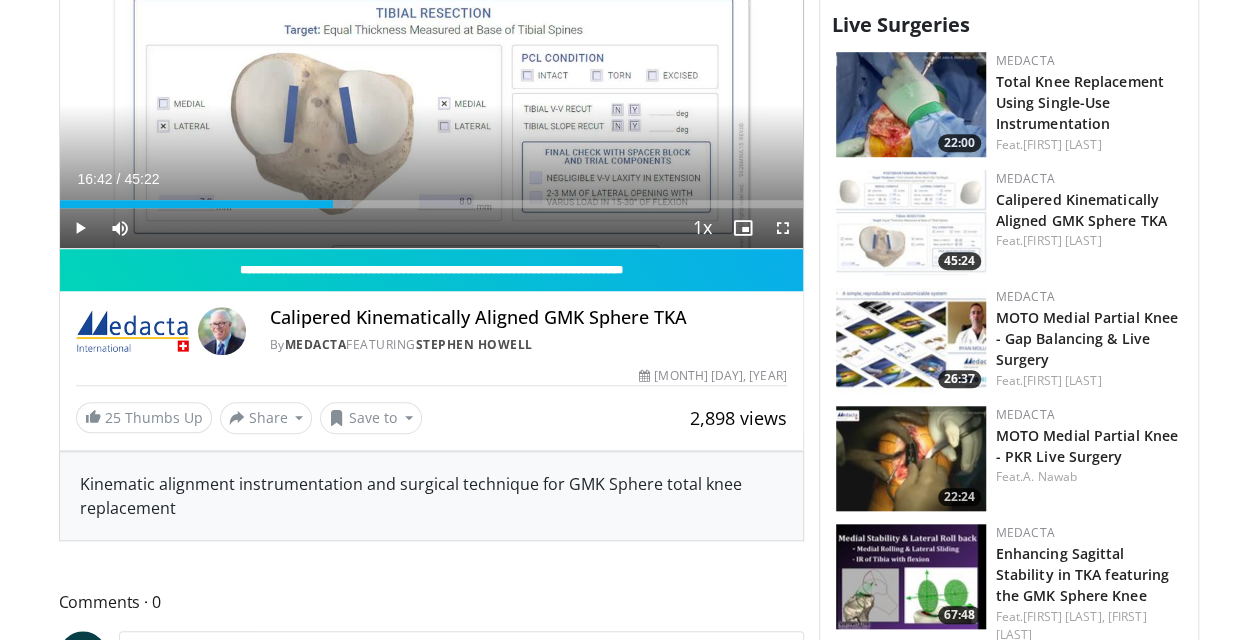 scroll, scrollTop: 599, scrollLeft: 0, axis: vertical 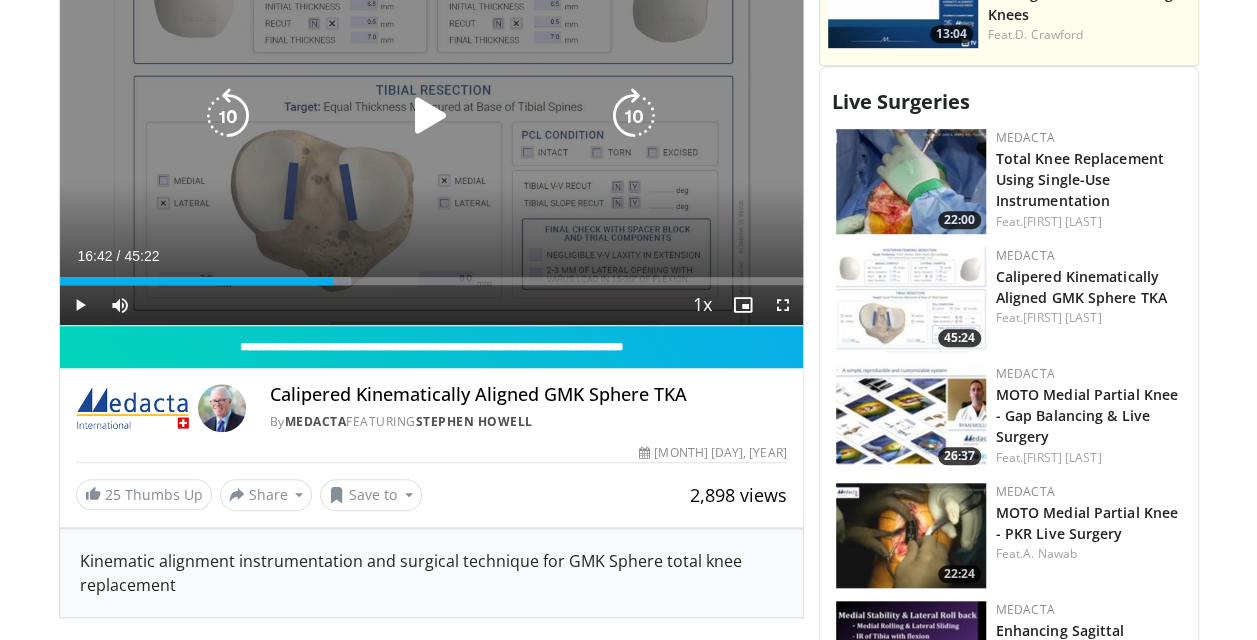 click at bounding box center (431, 116) 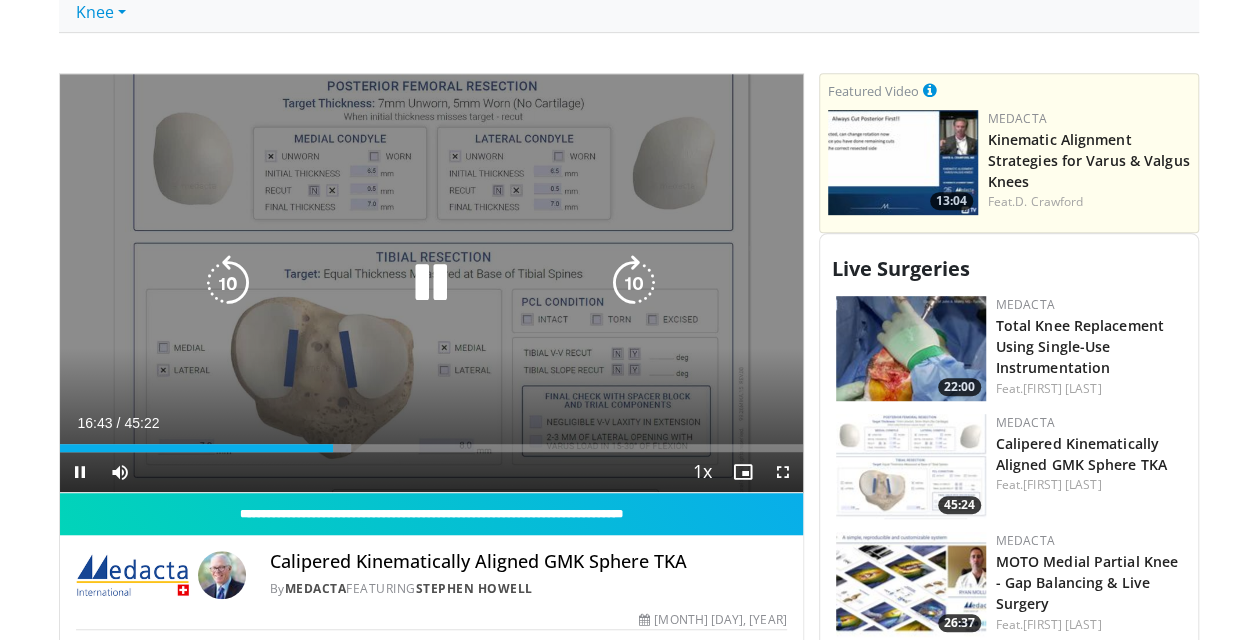 scroll, scrollTop: 431, scrollLeft: 0, axis: vertical 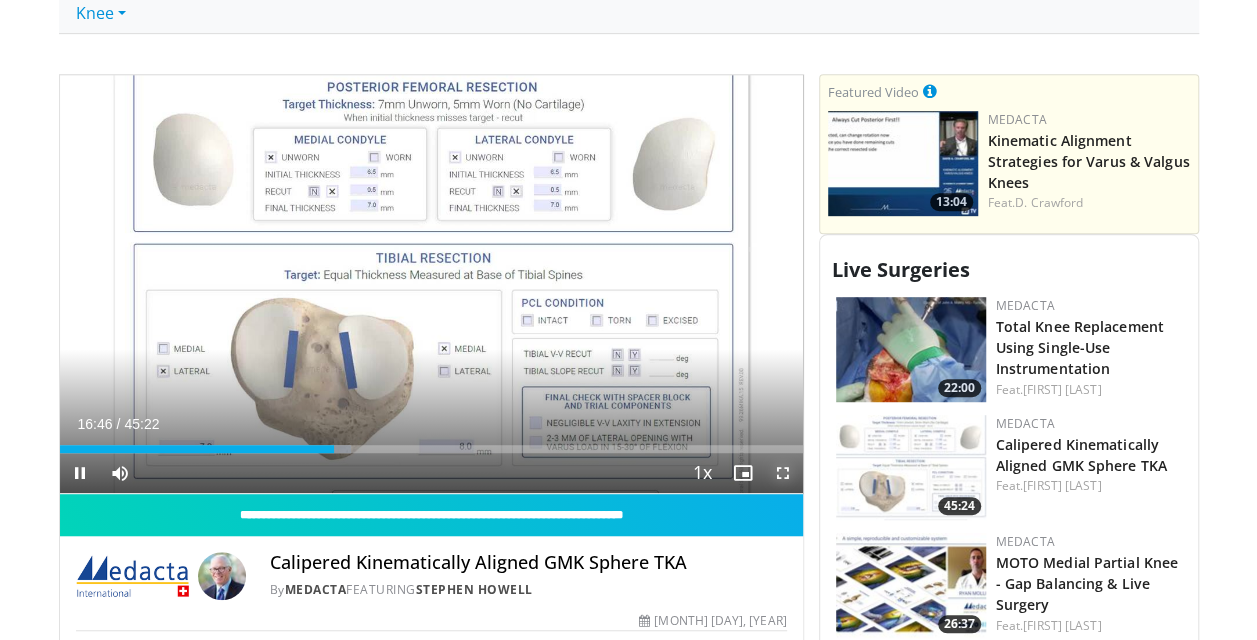 click at bounding box center [783, 473] 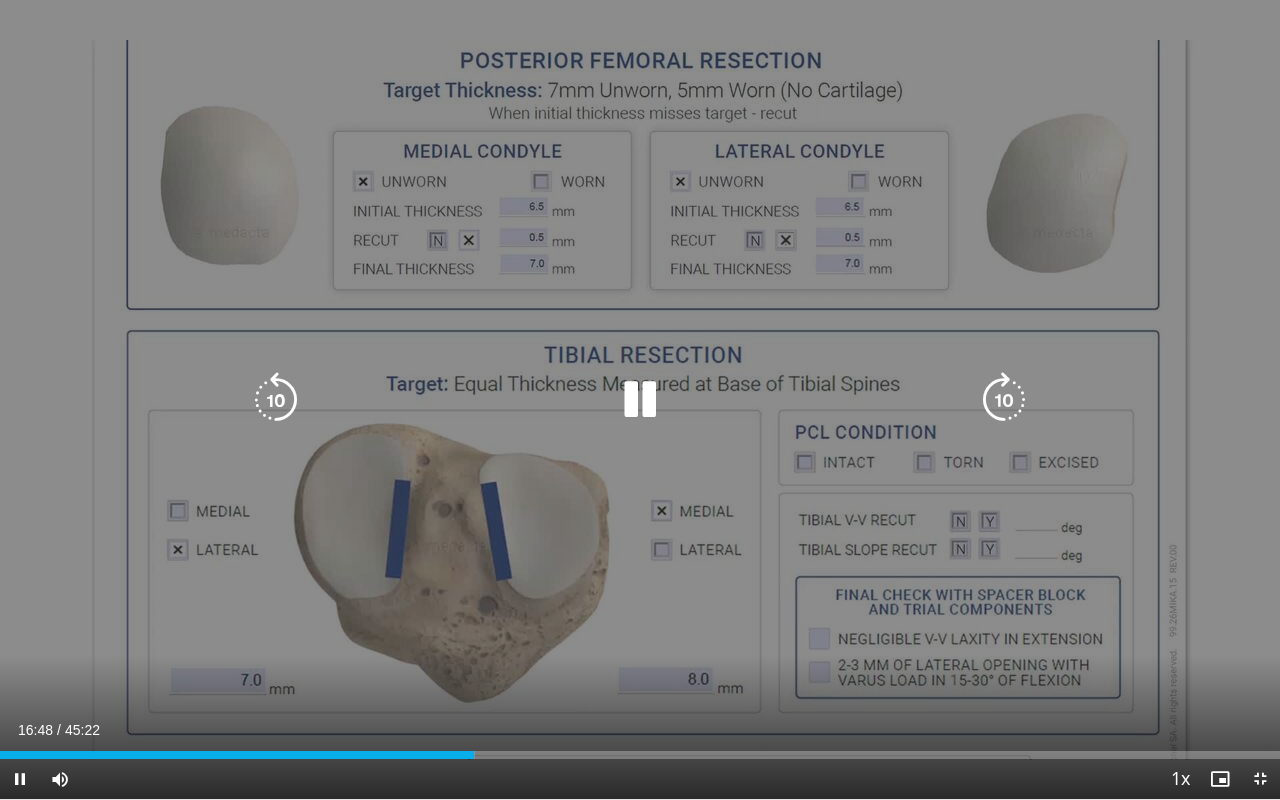 click on "10 seconds
Tap to unmute" at bounding box center [640, 399] 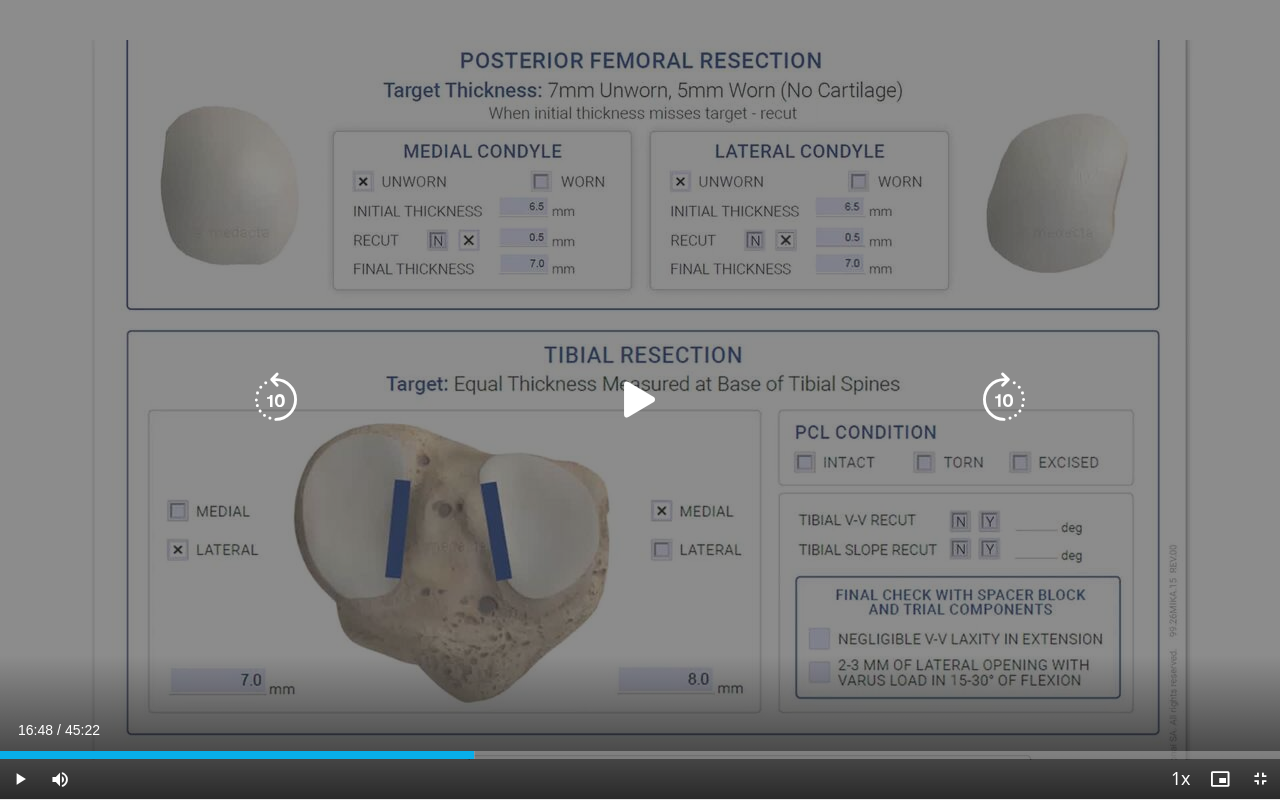 click on "10 seconds
Tap to unmute" at bounding box center (640, 399) 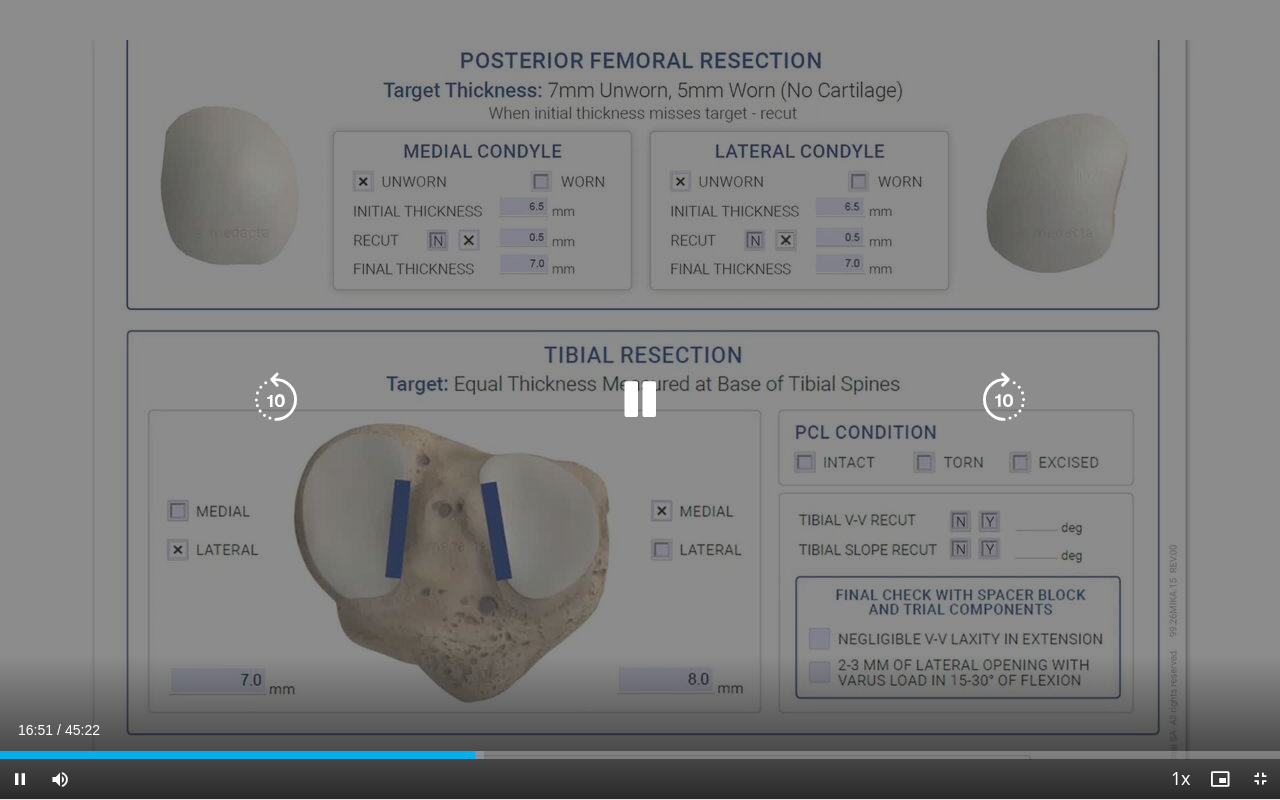 click at bounding box center [640, 400] 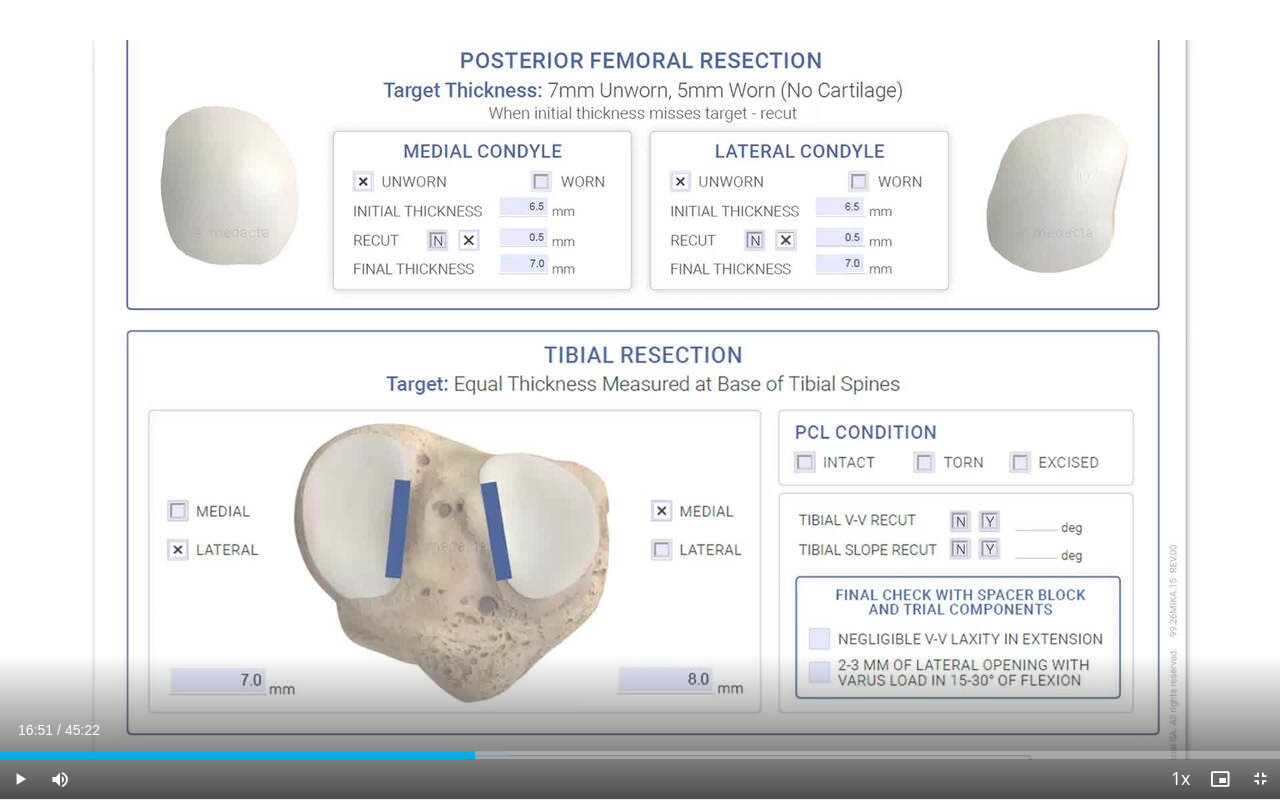 type 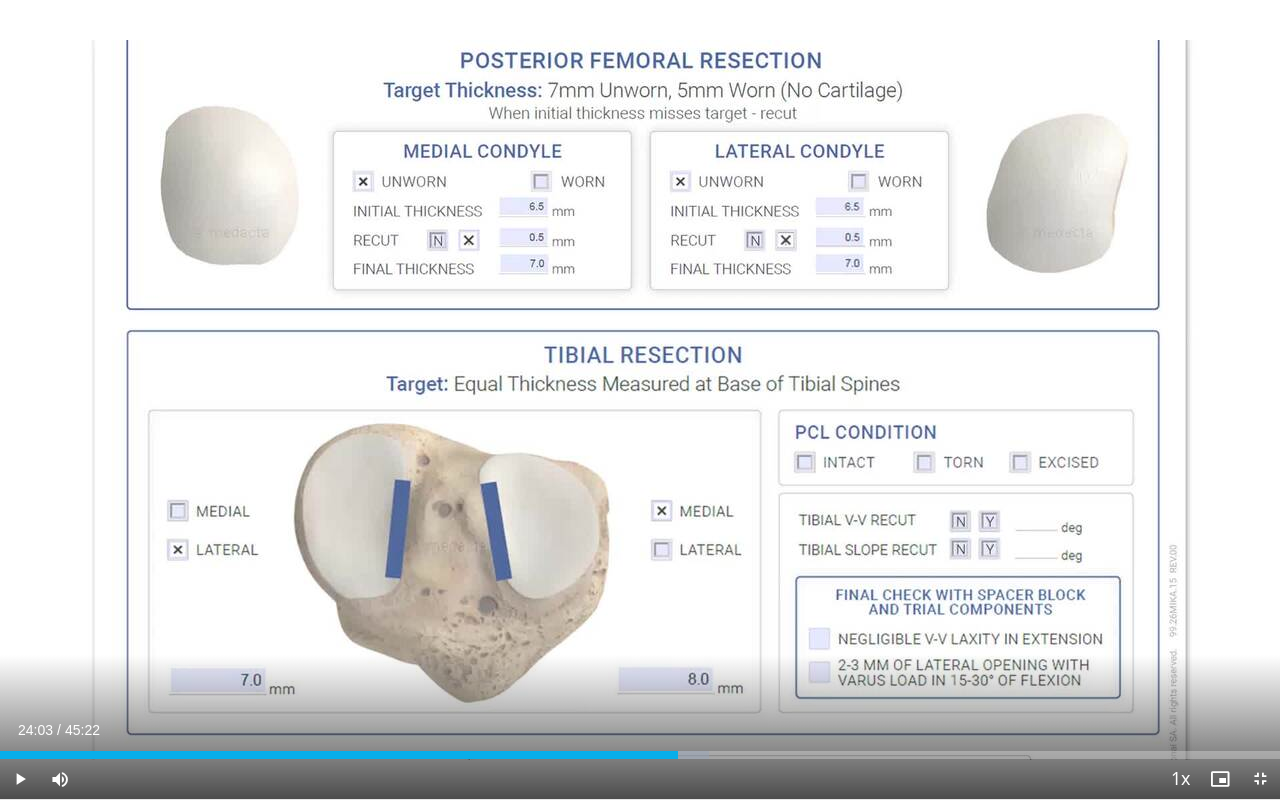 click at bounding box center (640, 400) 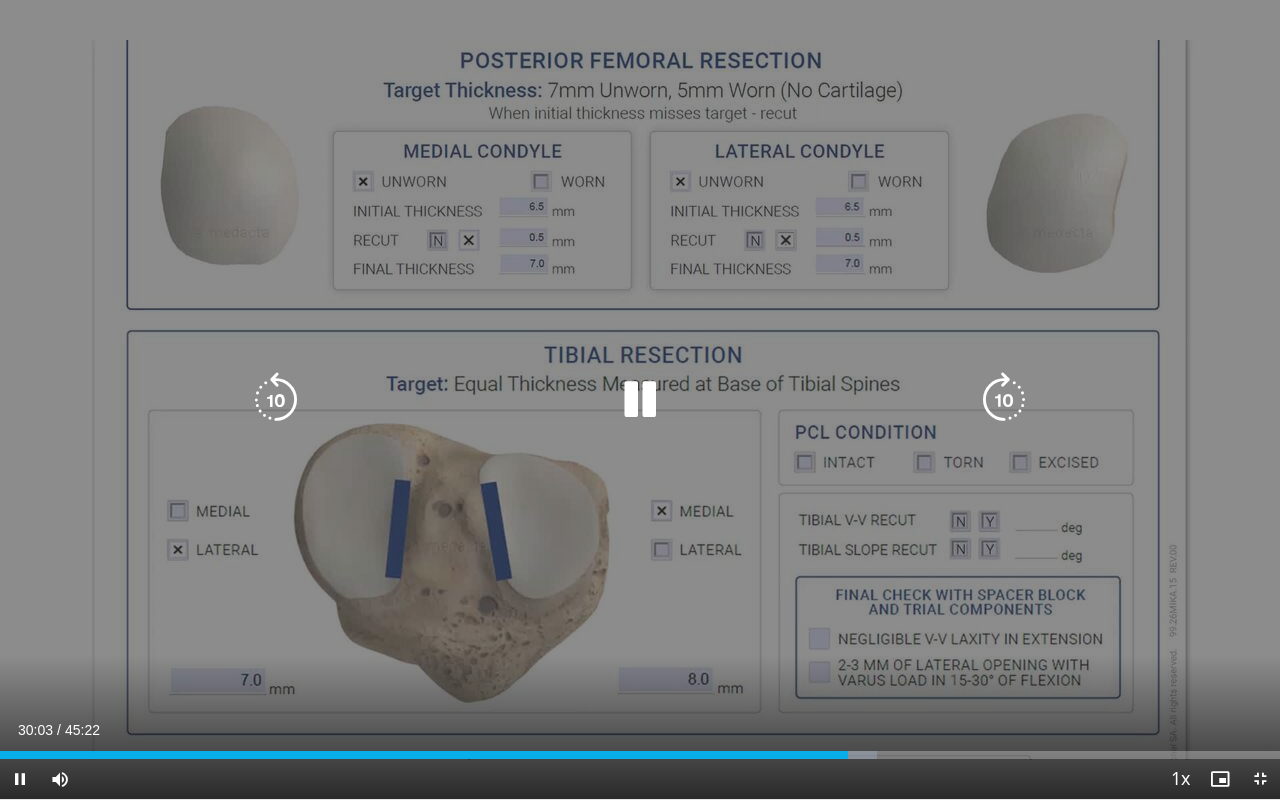 click on "50 seconds
Tap to unmute" at bounding box center (640, 399) 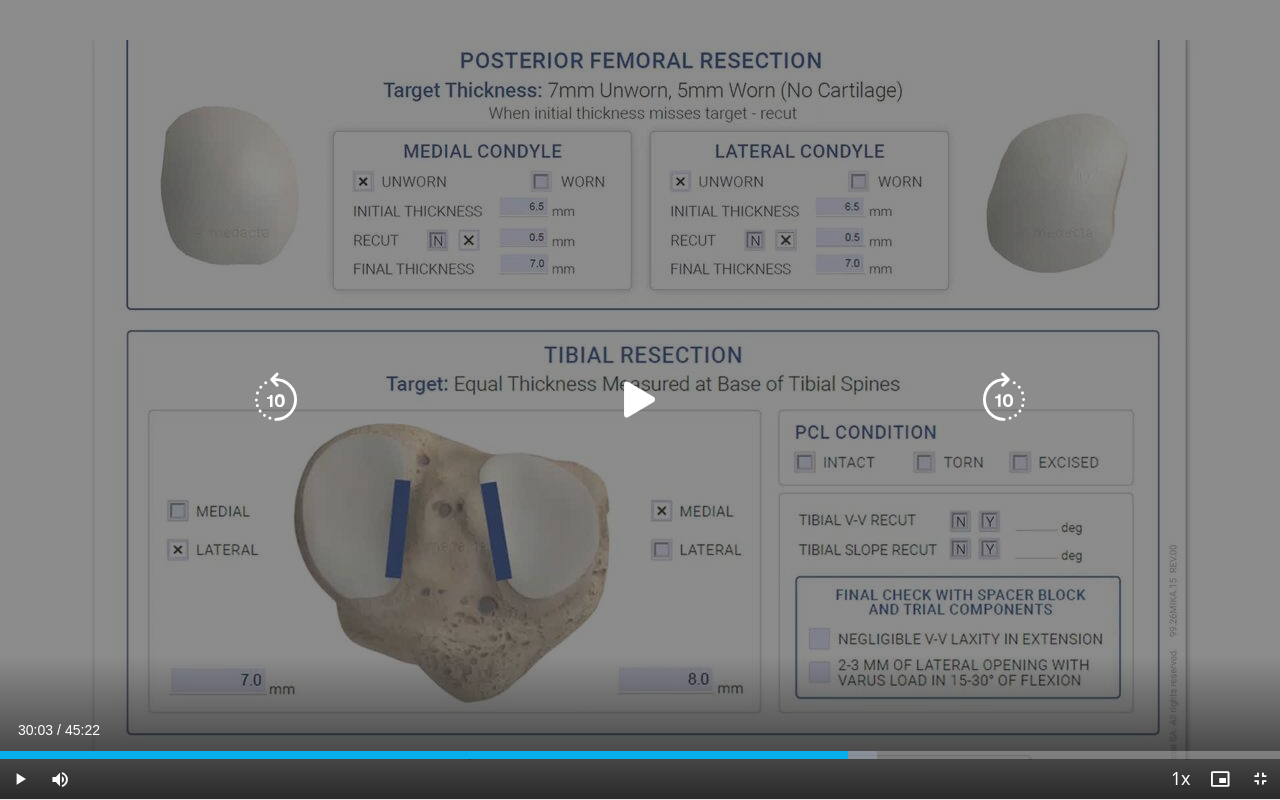 drag, startPoint x: 654, startPoint y: 404, endPoint x: 604, endPoint y: 413, distance: 50.803543 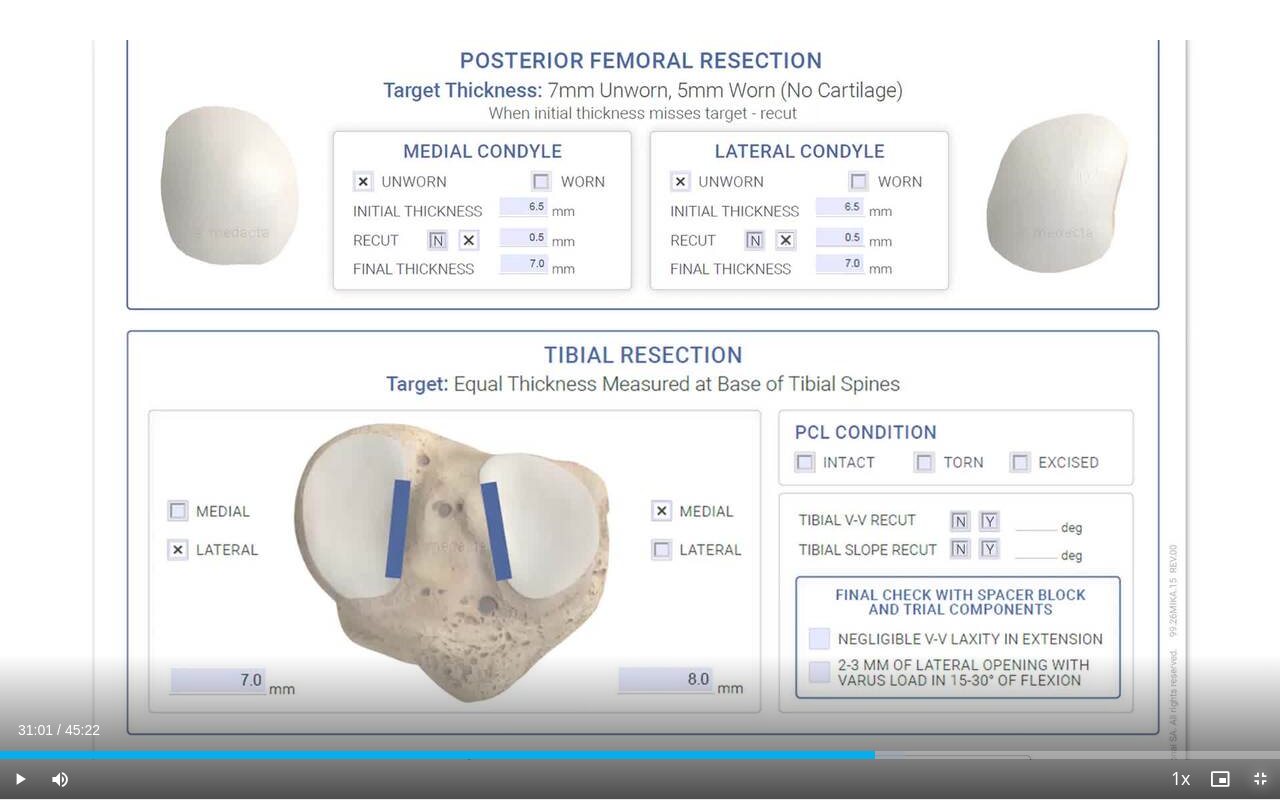 click at bounding box center [1260, 779] 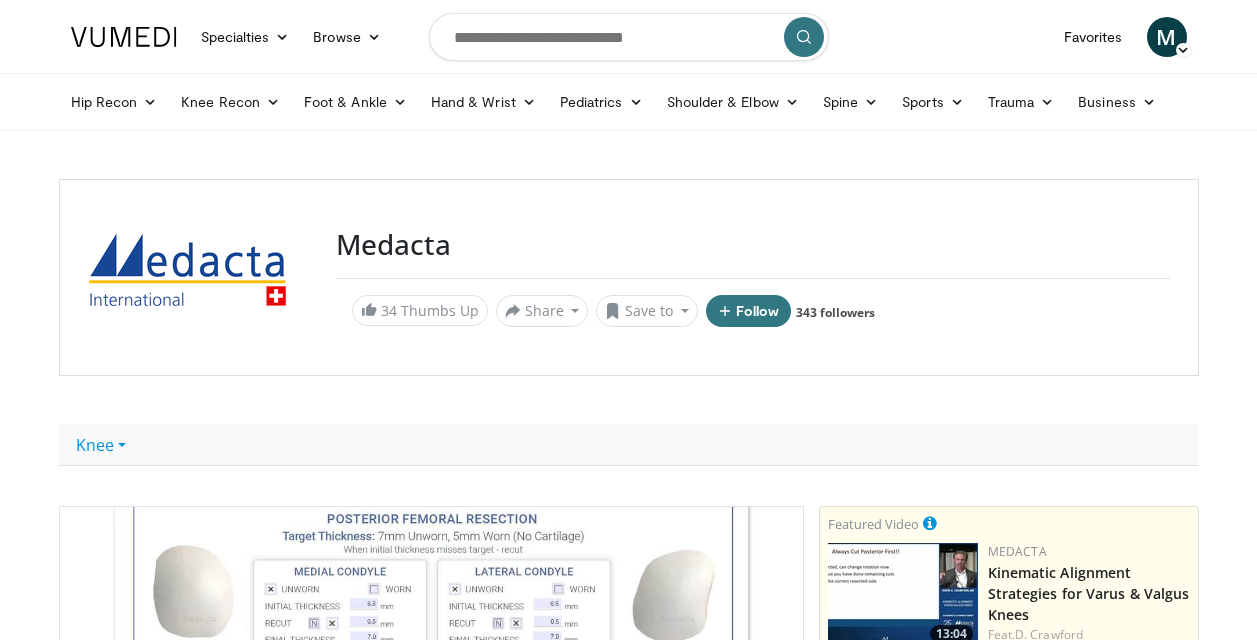 scroll, scrollTop: 431, scrollLeft: 0, axis: vertical 